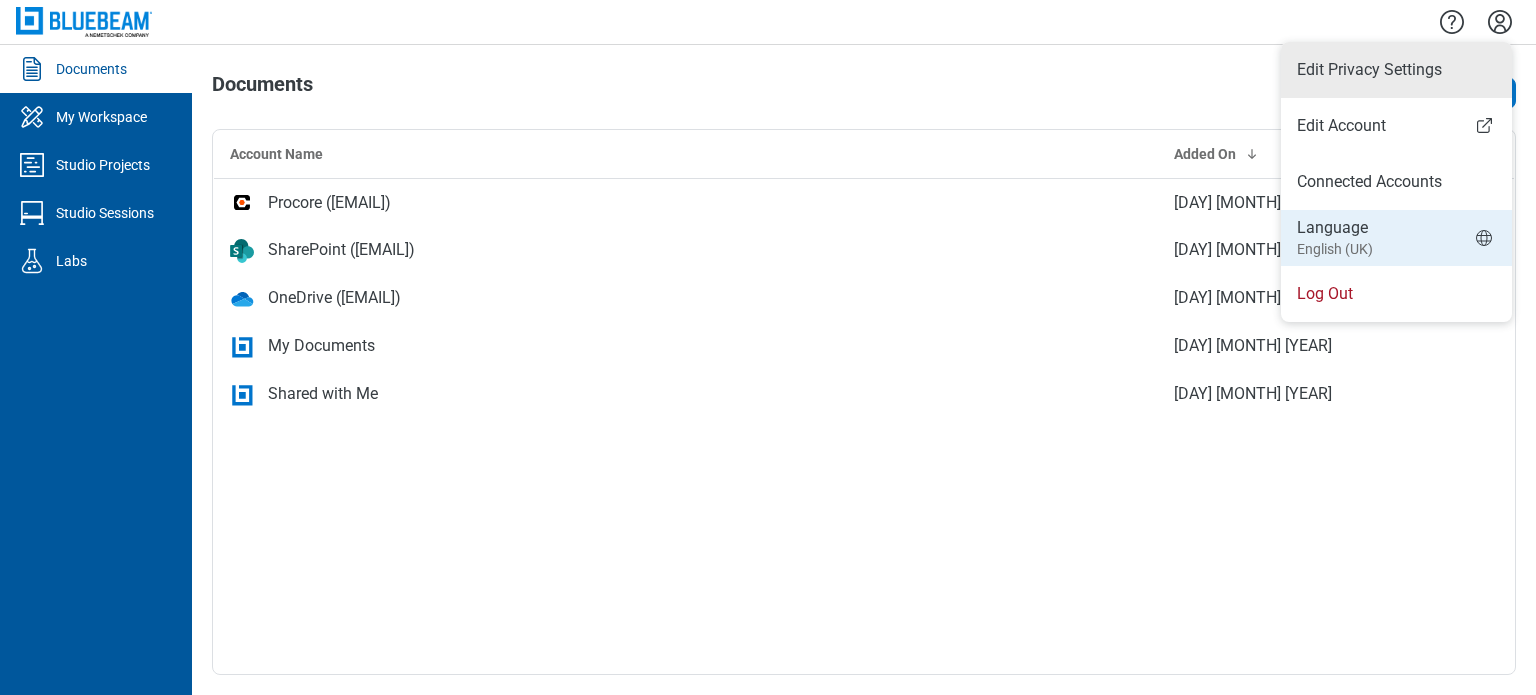 scroll, scrollTop: 0, scrollLeft: 0, axis: both 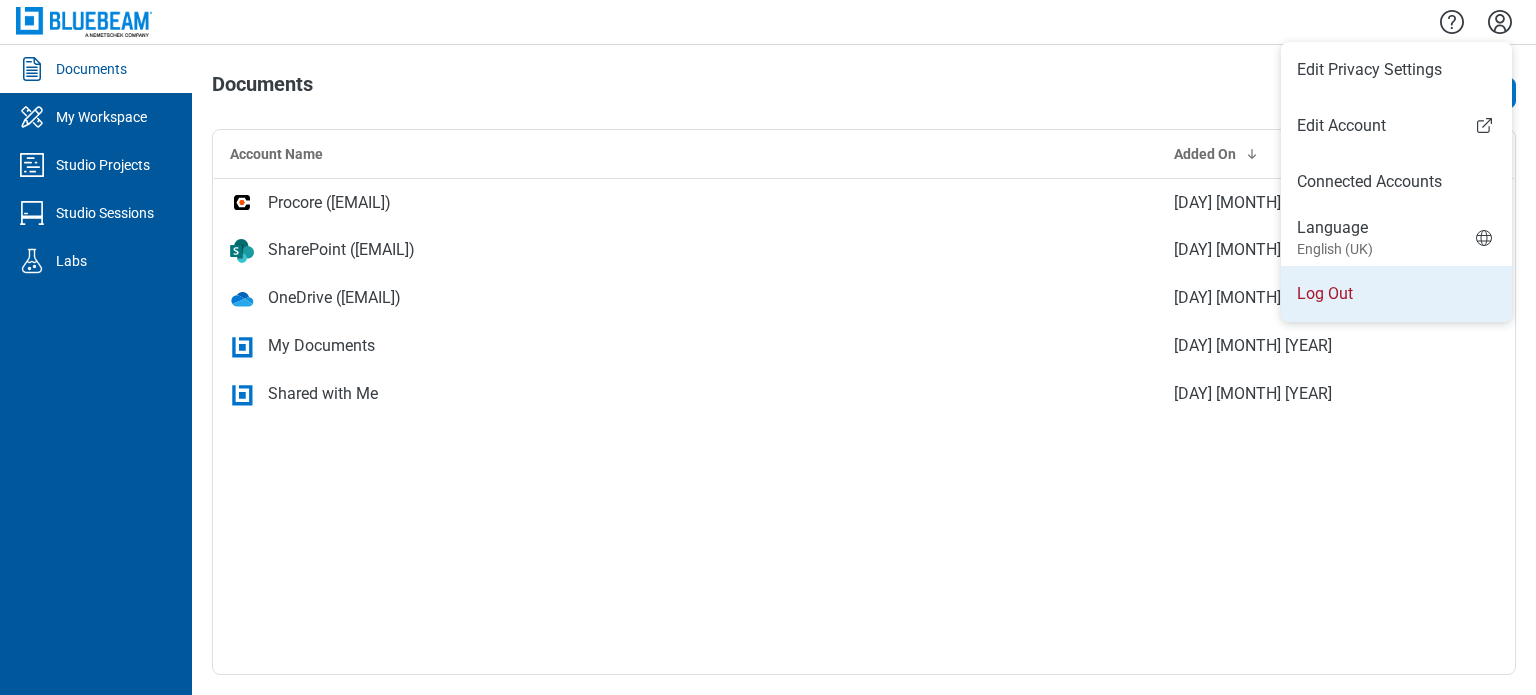 click on "Log Out" at bounding box center (1396, 294) 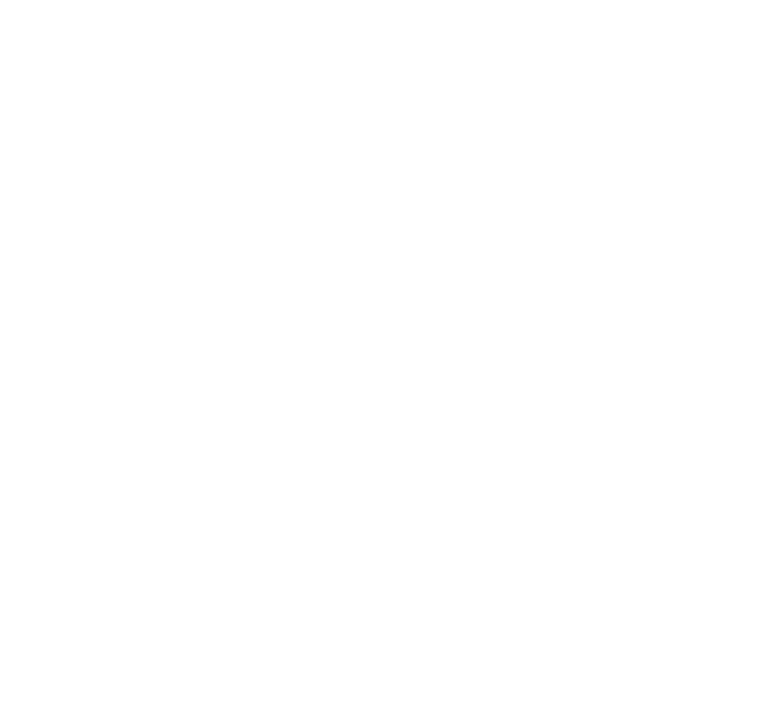 scroll, scrollTop: 0, scrollLeft: 0, axis: both 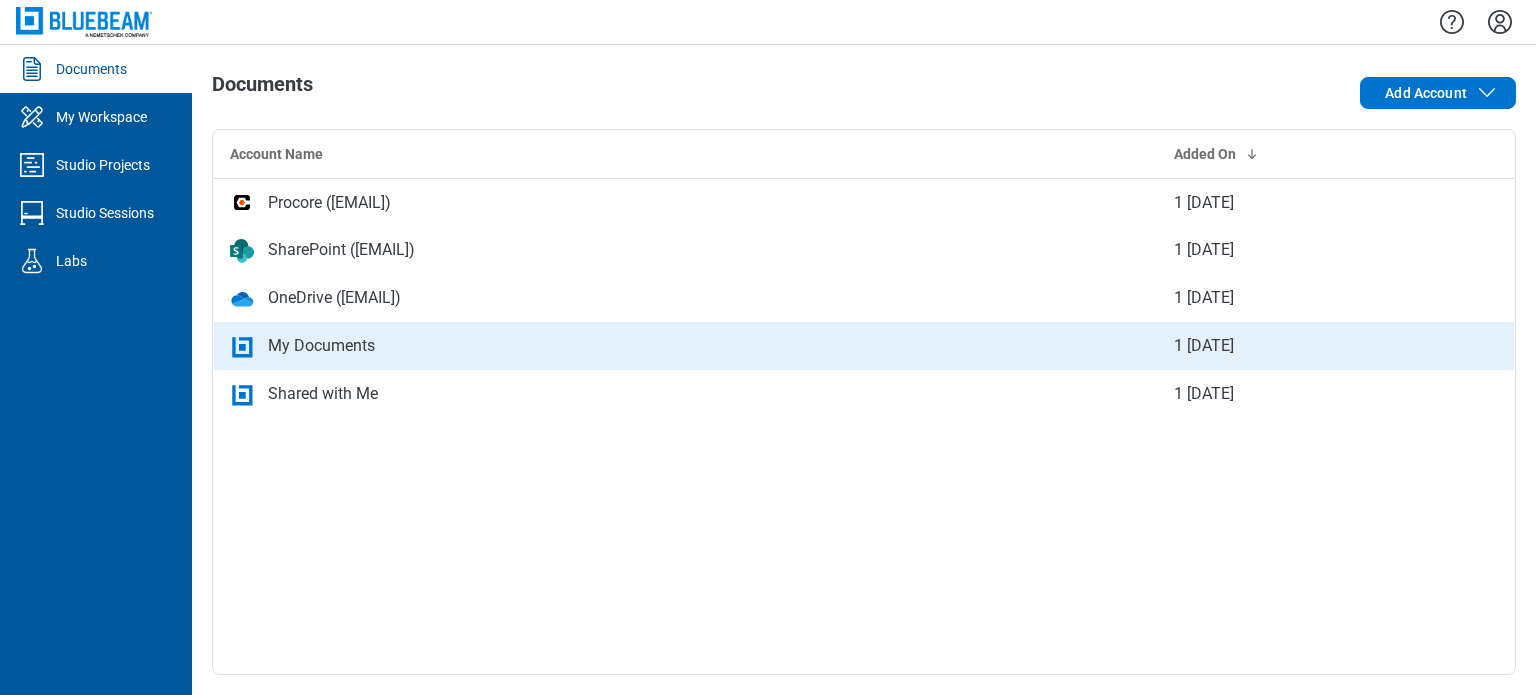click on "My Documents" at bounding box center (686, 346) 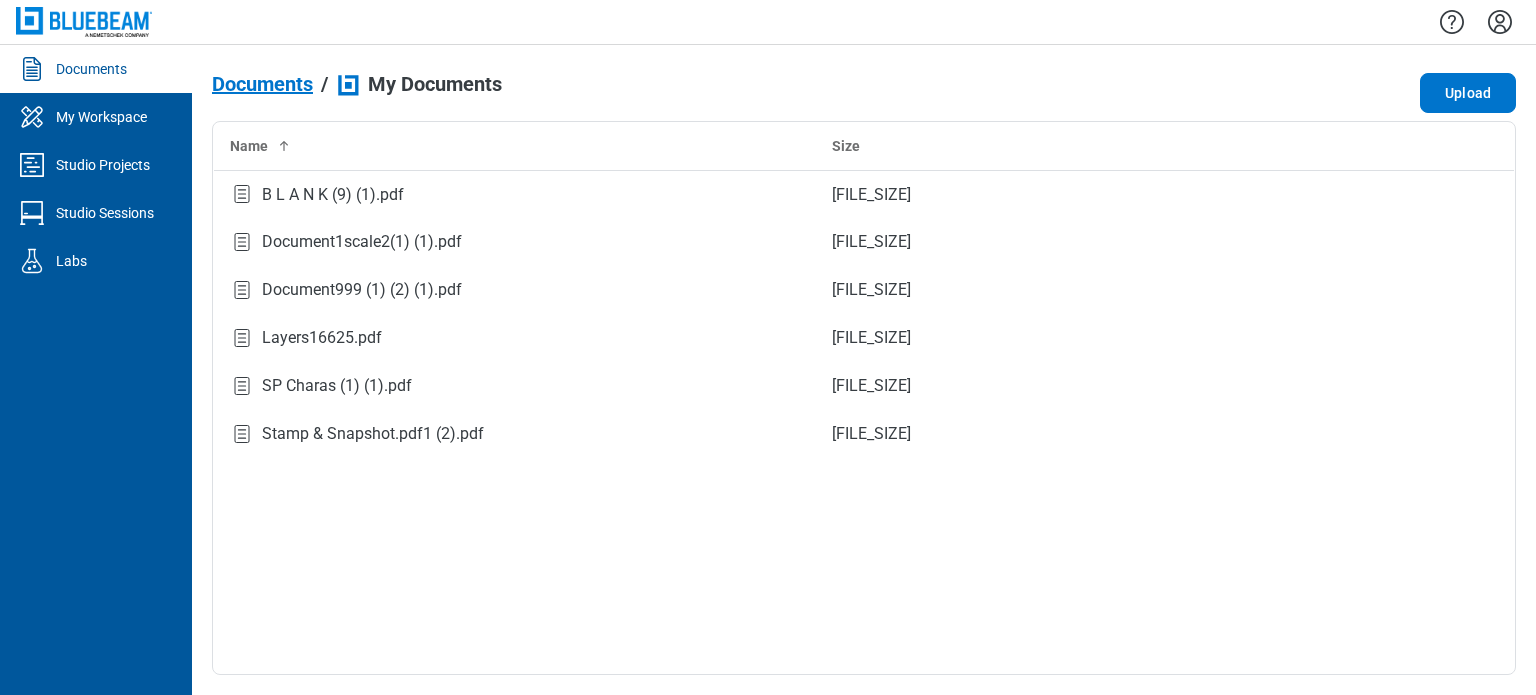 drag, startPoint x: 0, startPoint y: 0, endPoint x: 281, endPoint y: 24, distance: 282.02304 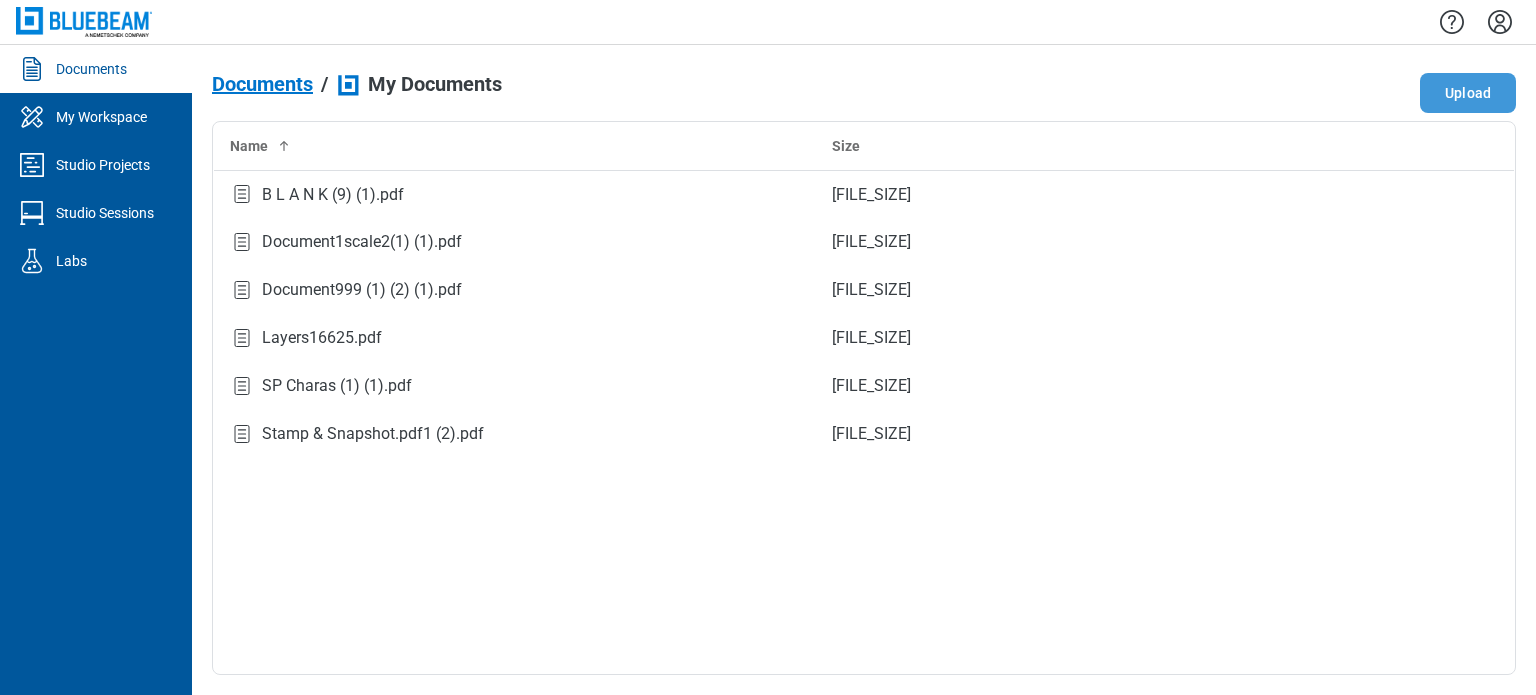 click on "Upload" at bounding box center (1468, 93) 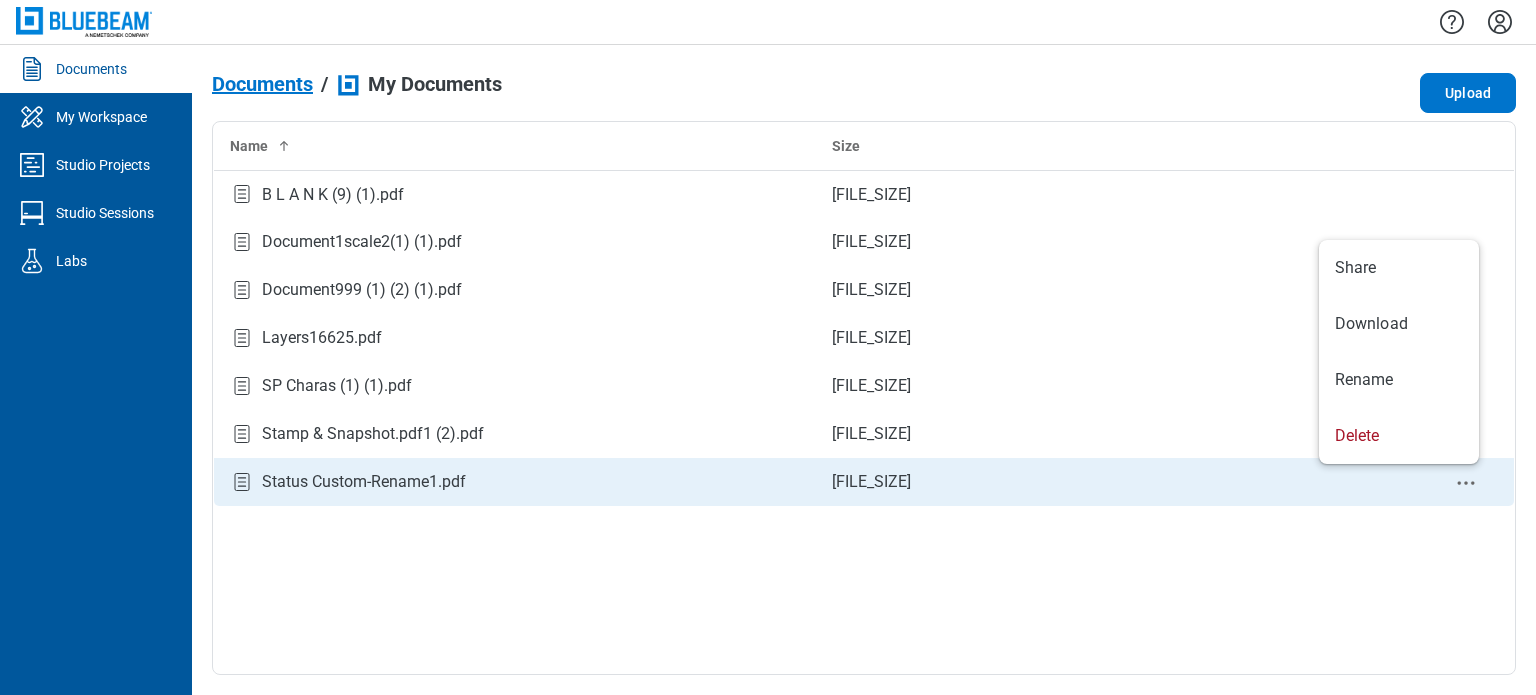 click 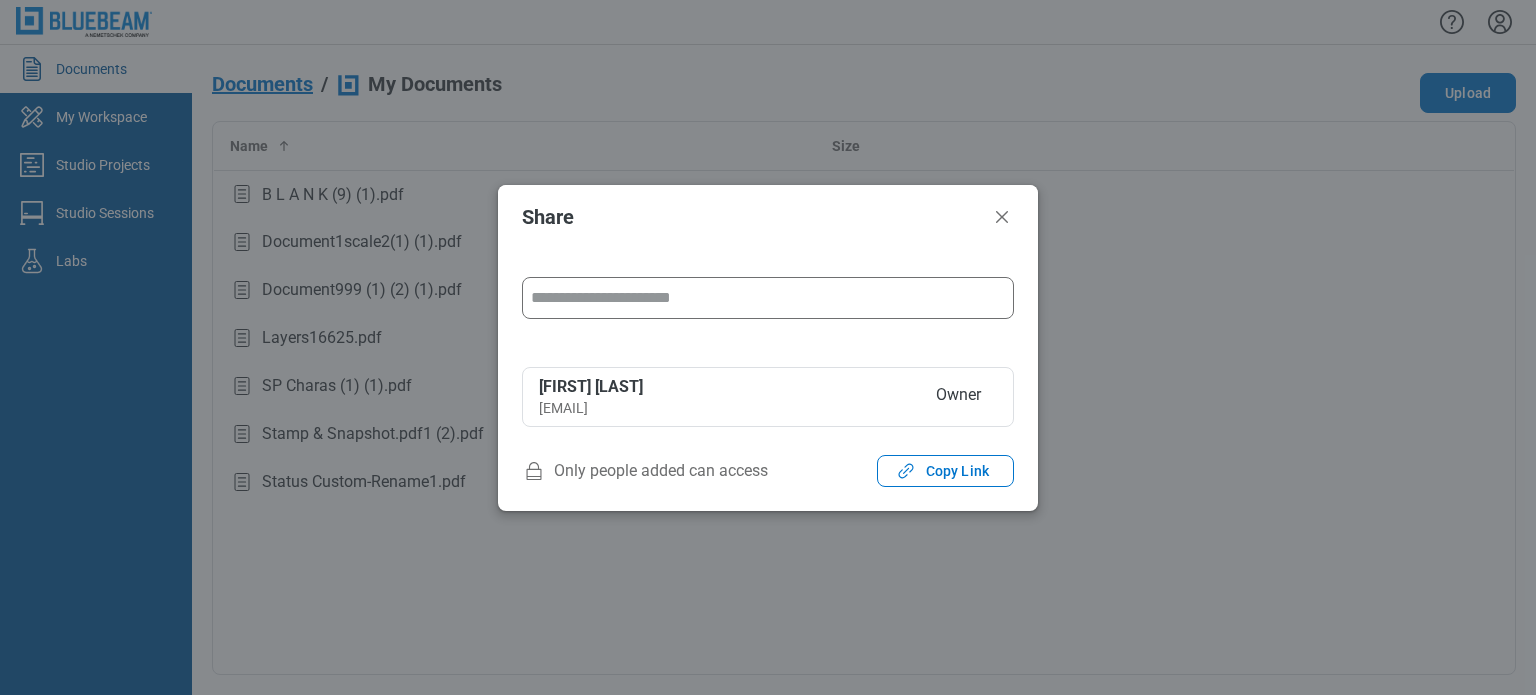 click at bounding box center (768, 298) 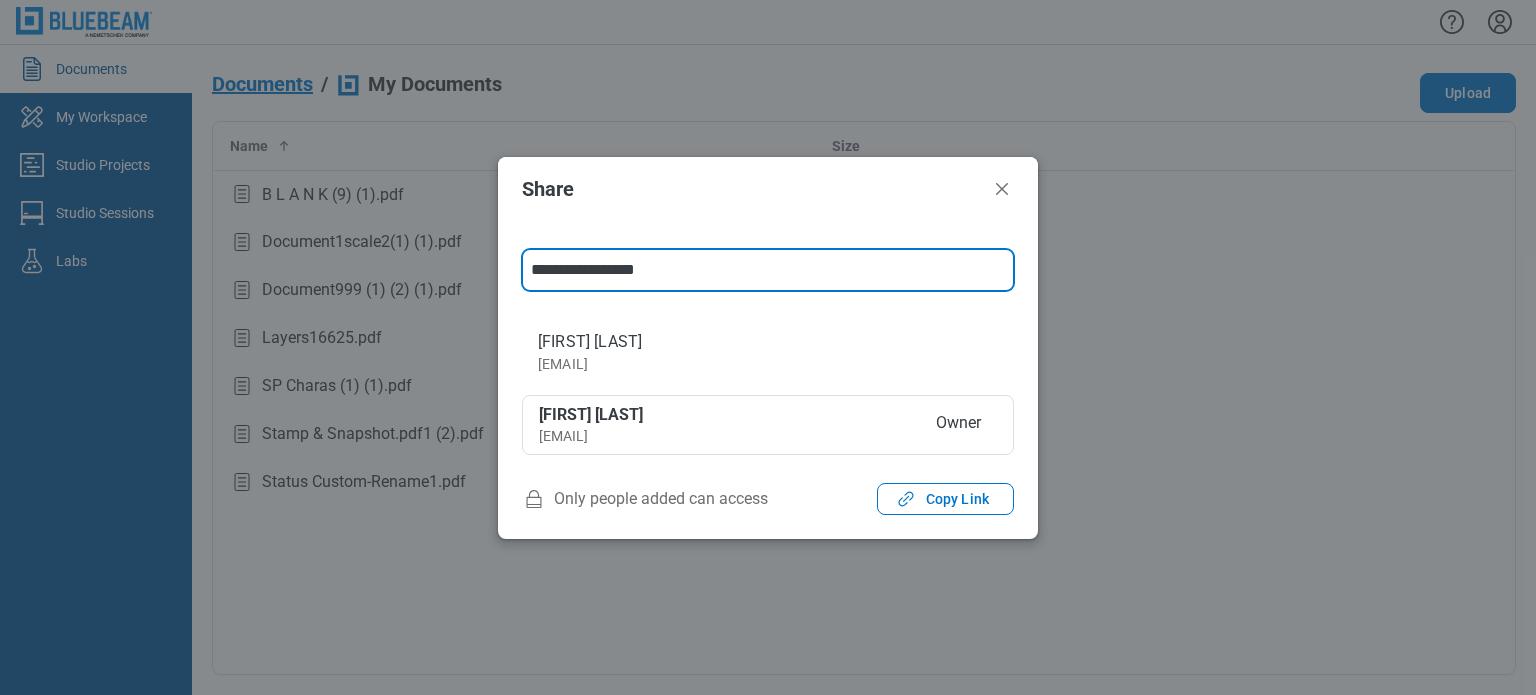 type on "**********" 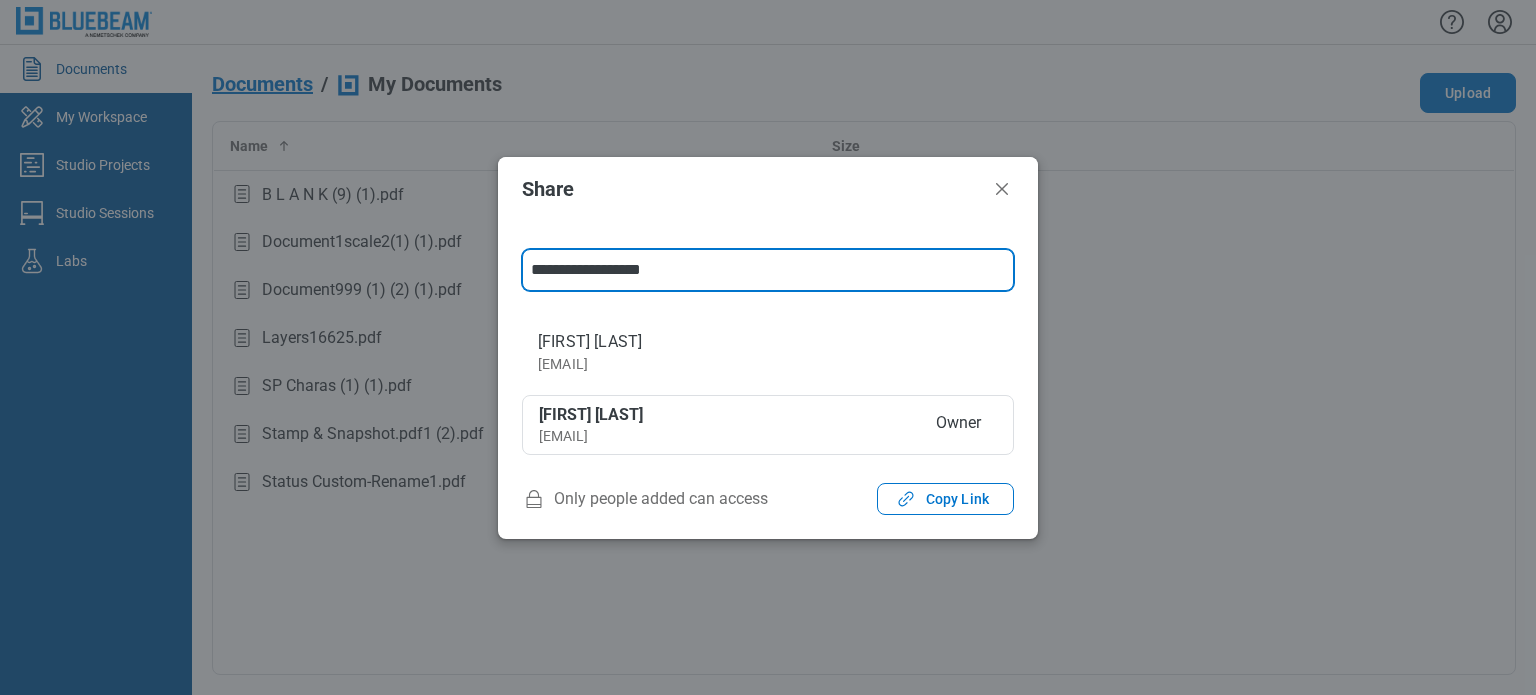type 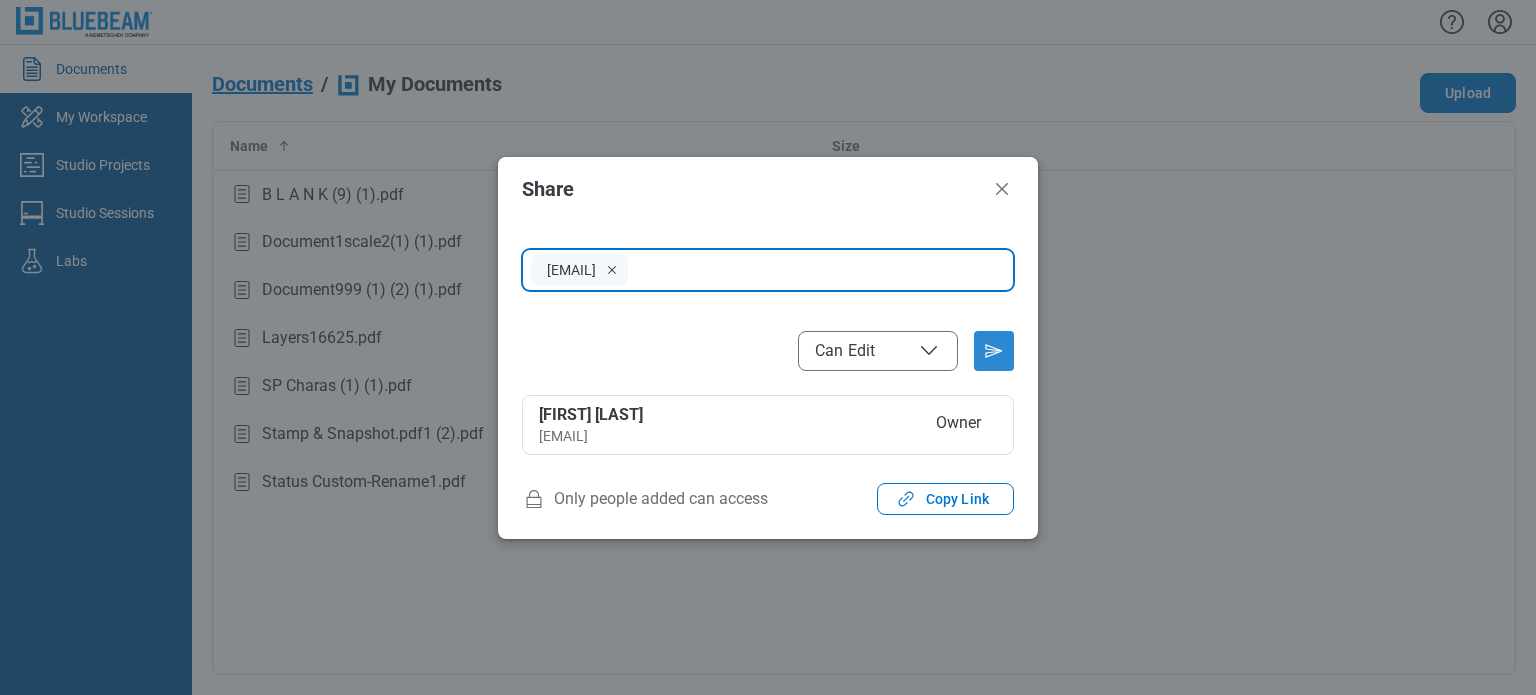 click 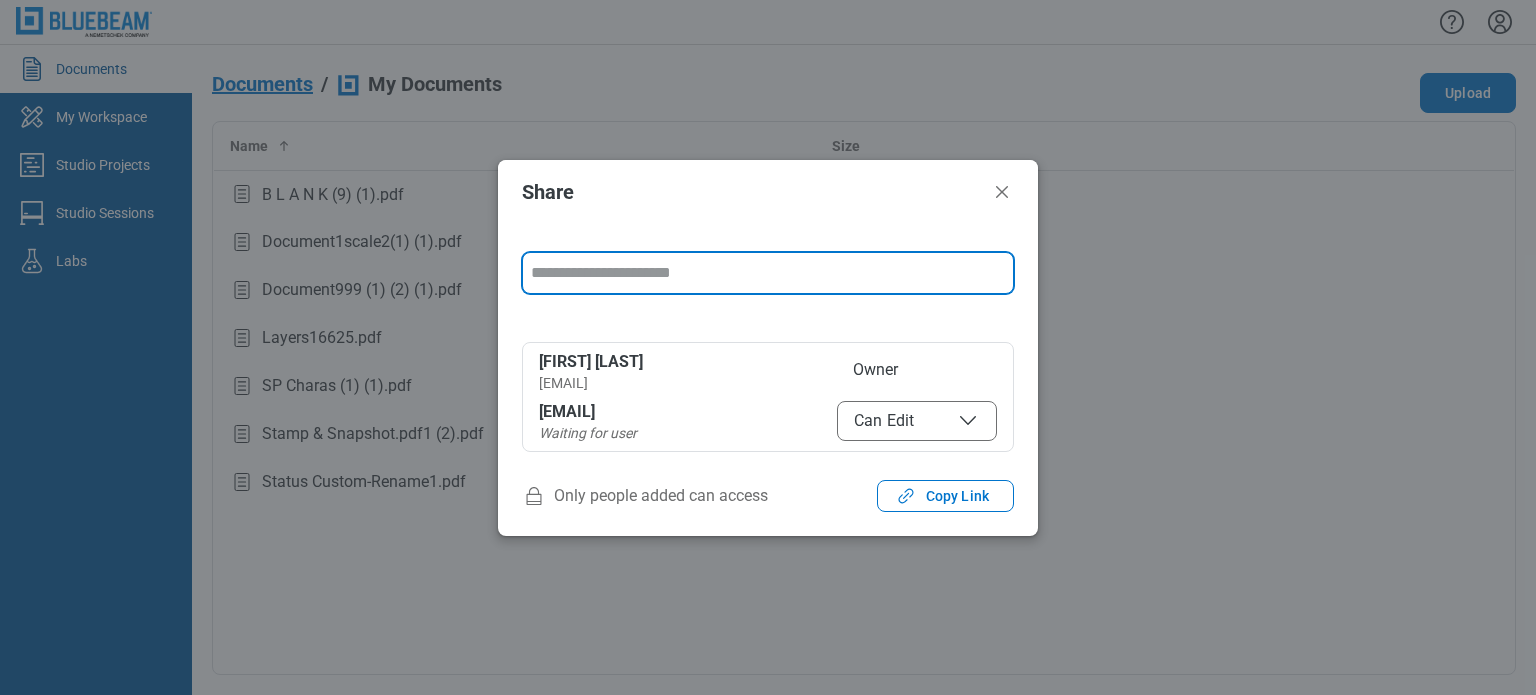 click on "Can Edit" at bounding box center (917, 421) 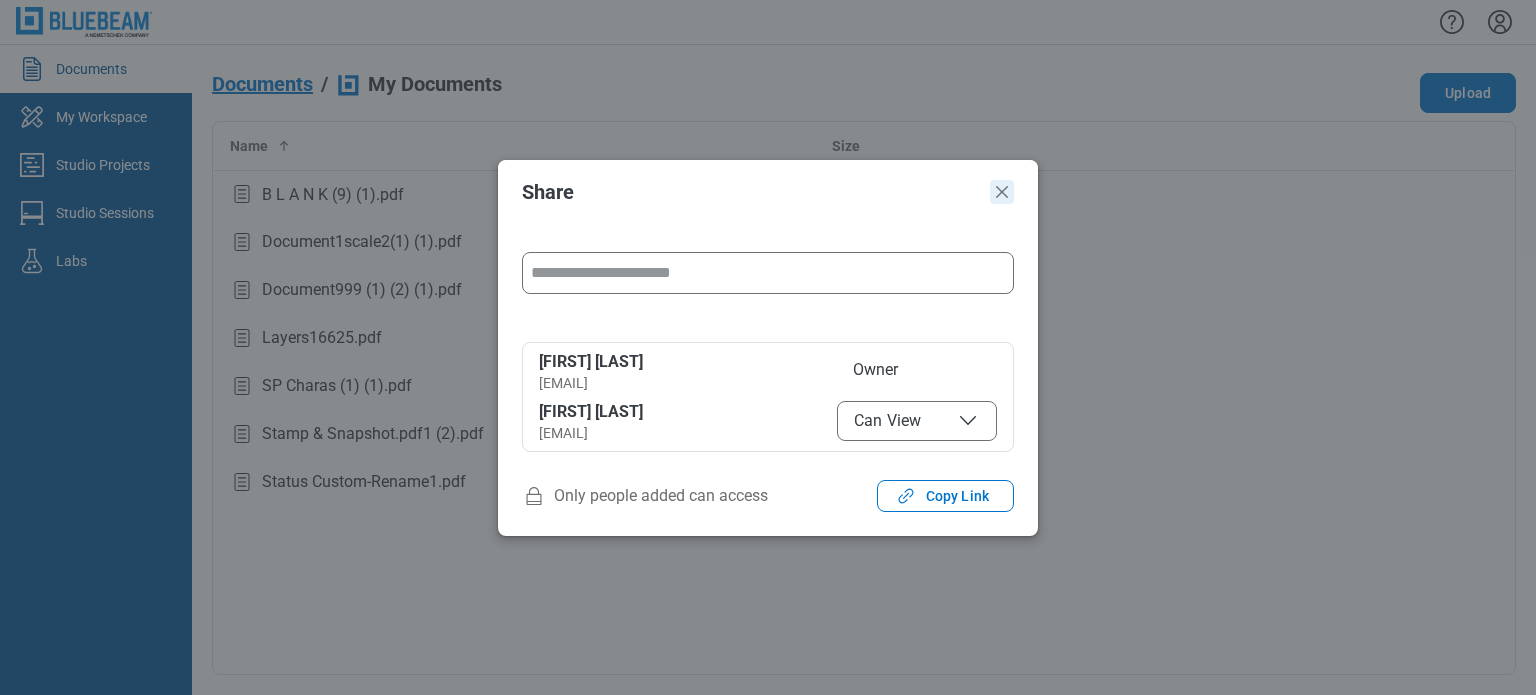 click 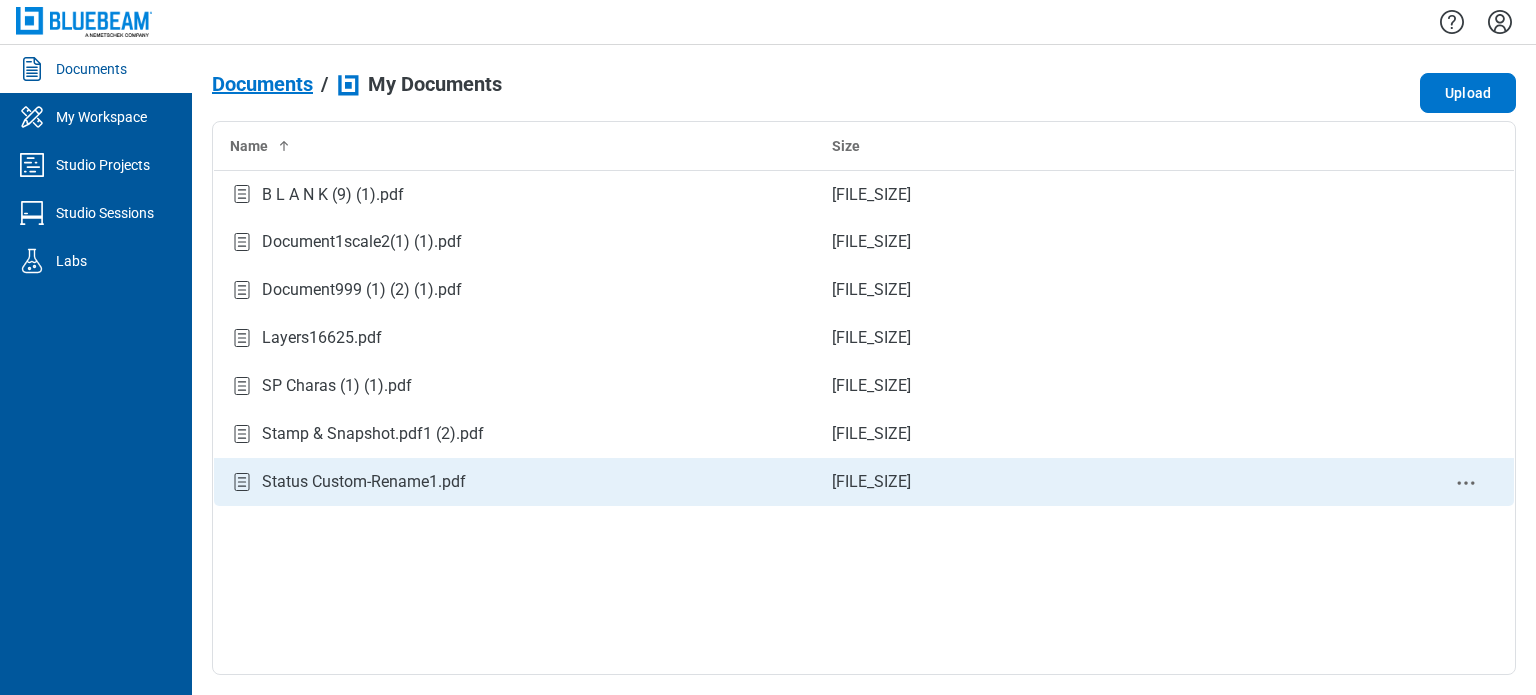 click 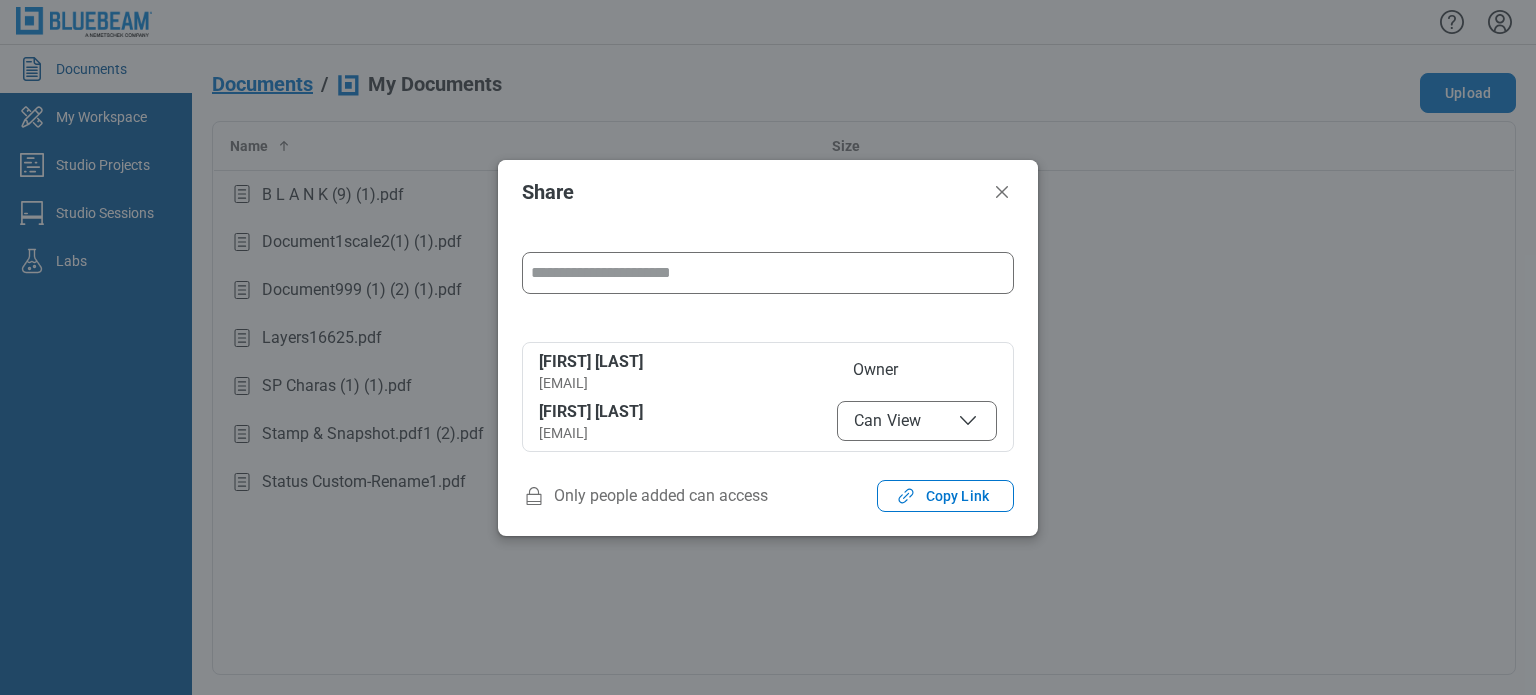 click on "Share" at bounding box center (768, 192) 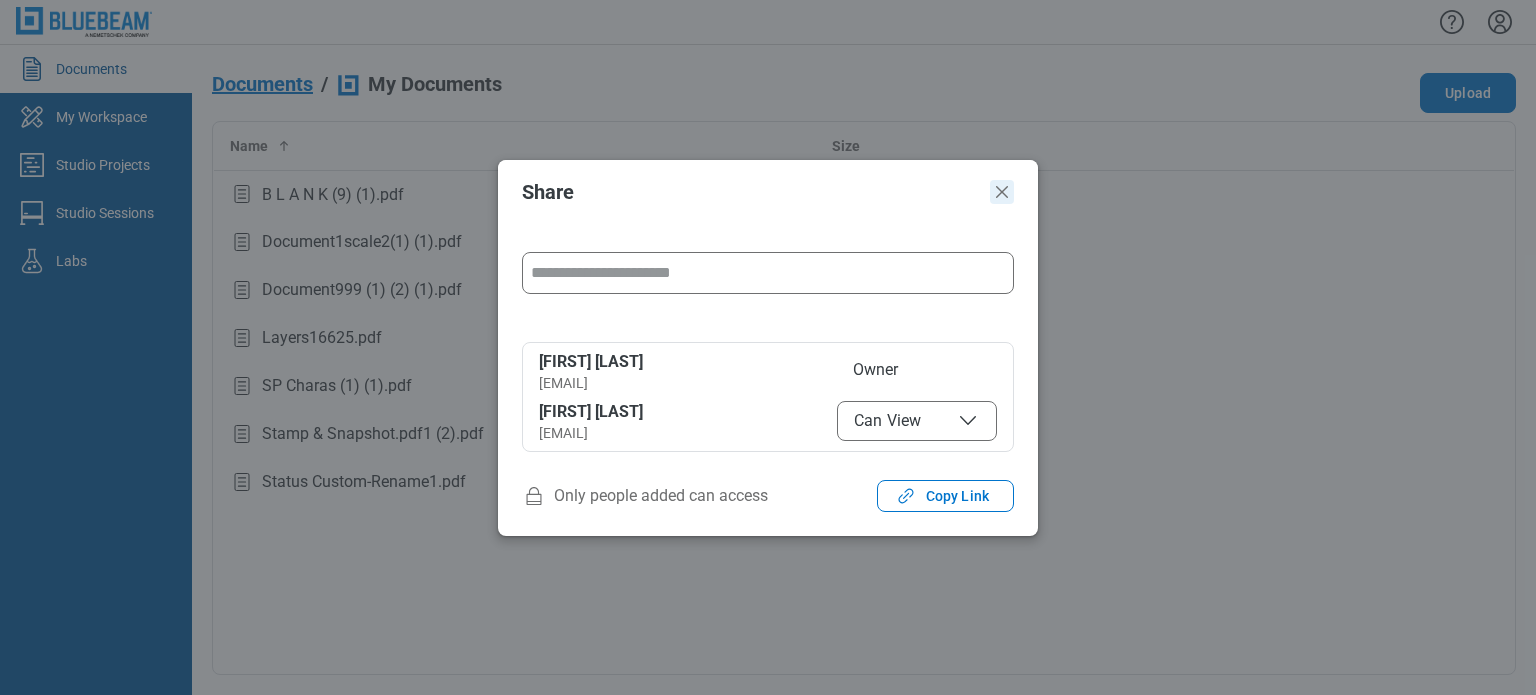 click 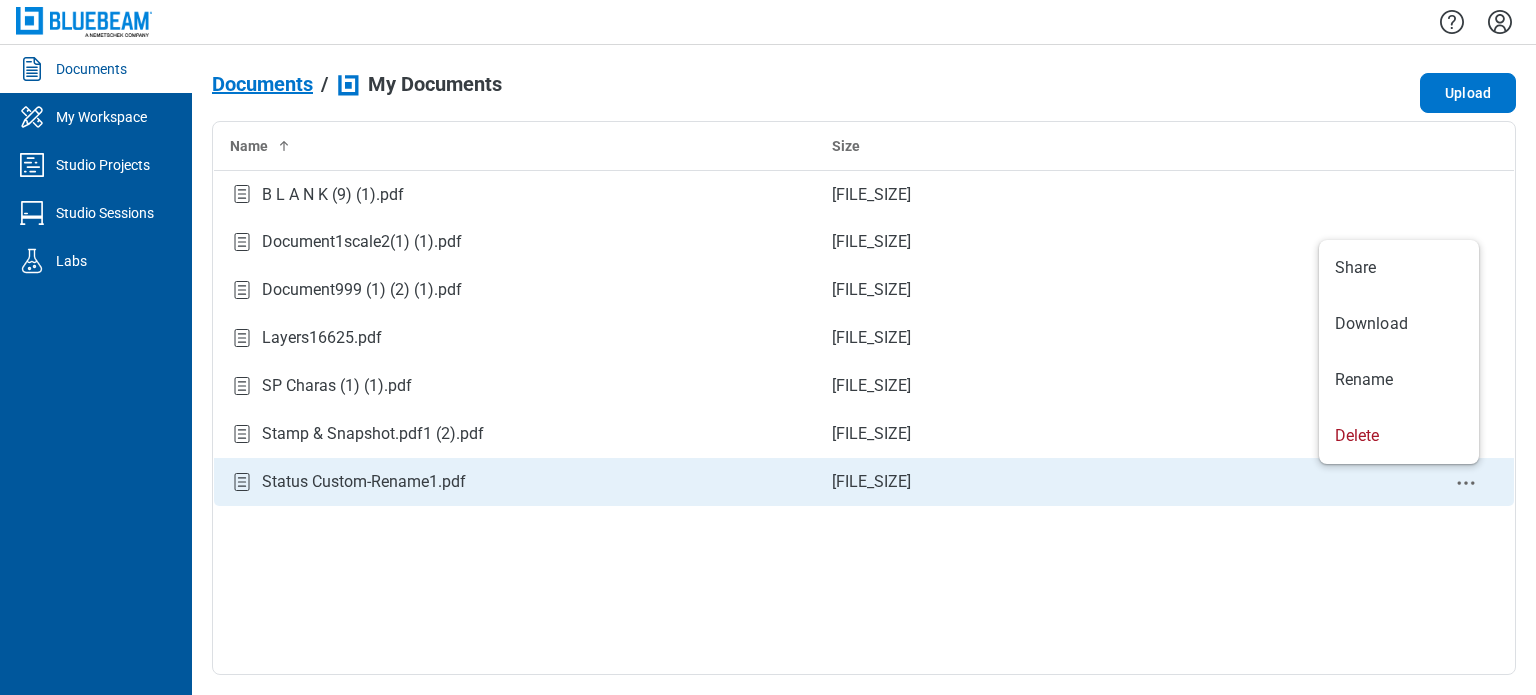 click 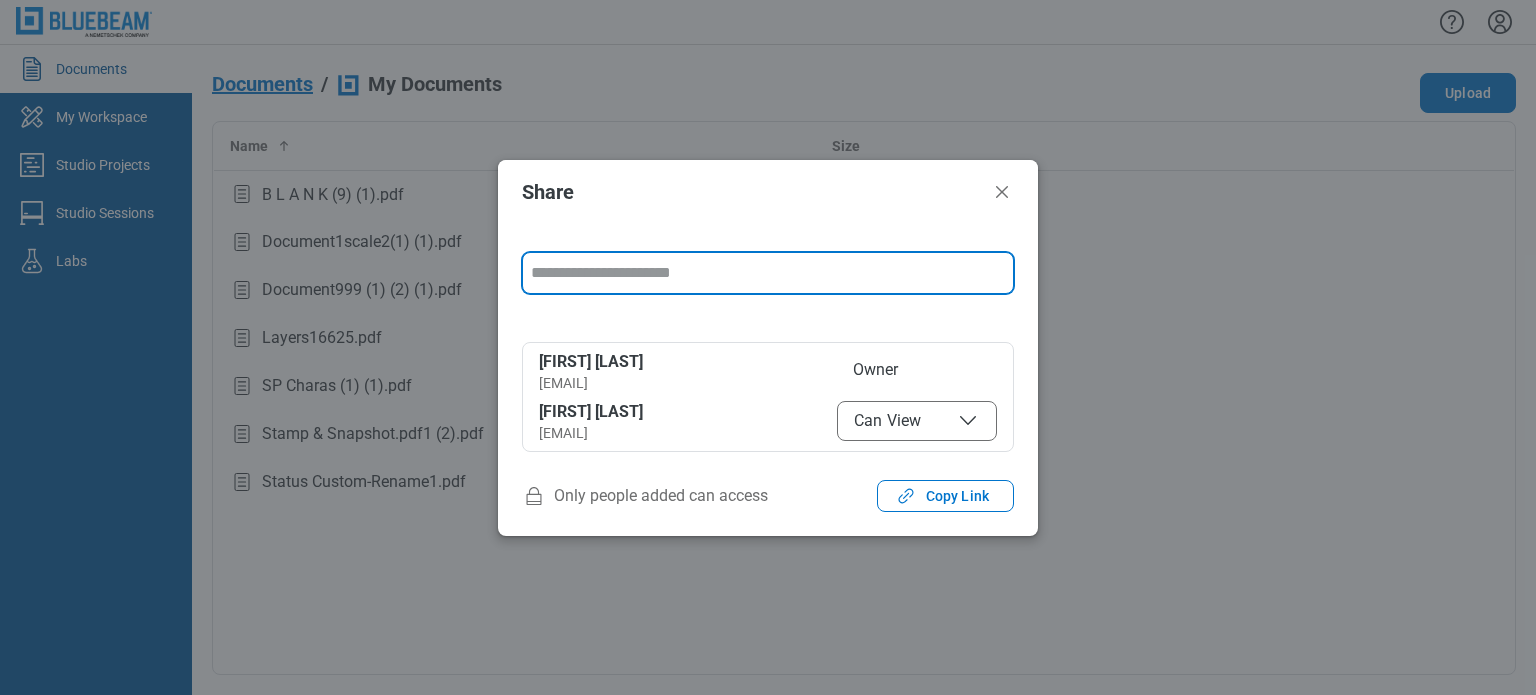 click on "******** ******** Can Edit cxicore21 testcxicore21 cxicore21@mail.com Owner cxicore17 test17 cxicore17@mail.com Can View" at bounding box center (768, 340) 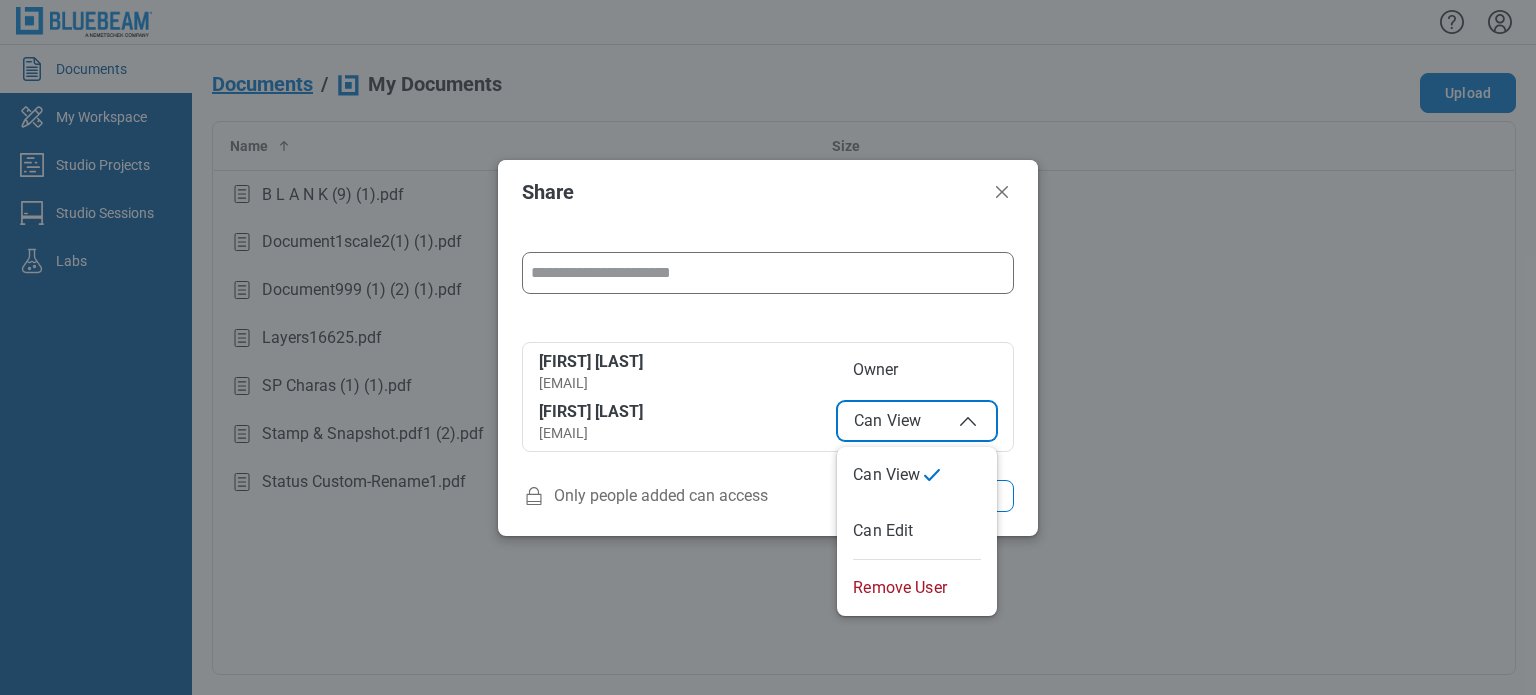 click on "Can View" at bounding box center [917, 421] 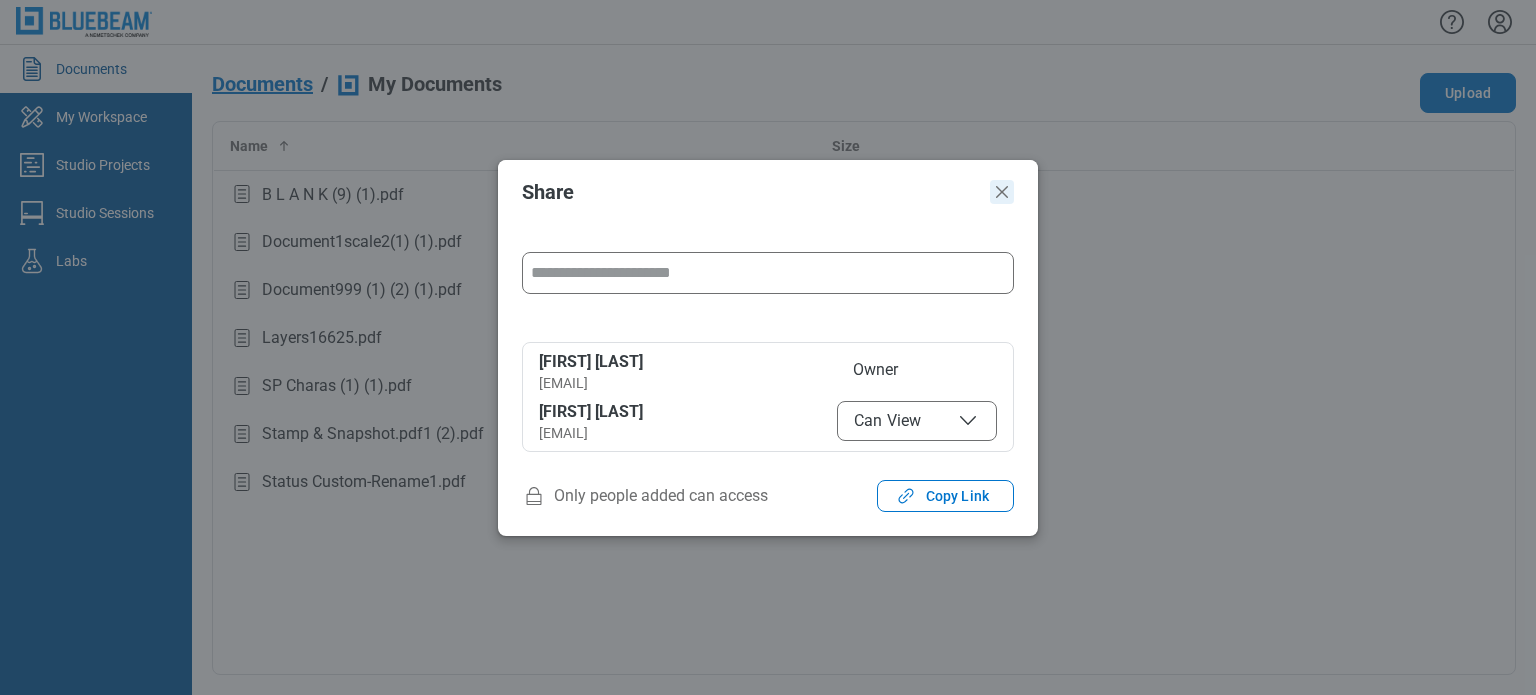 click 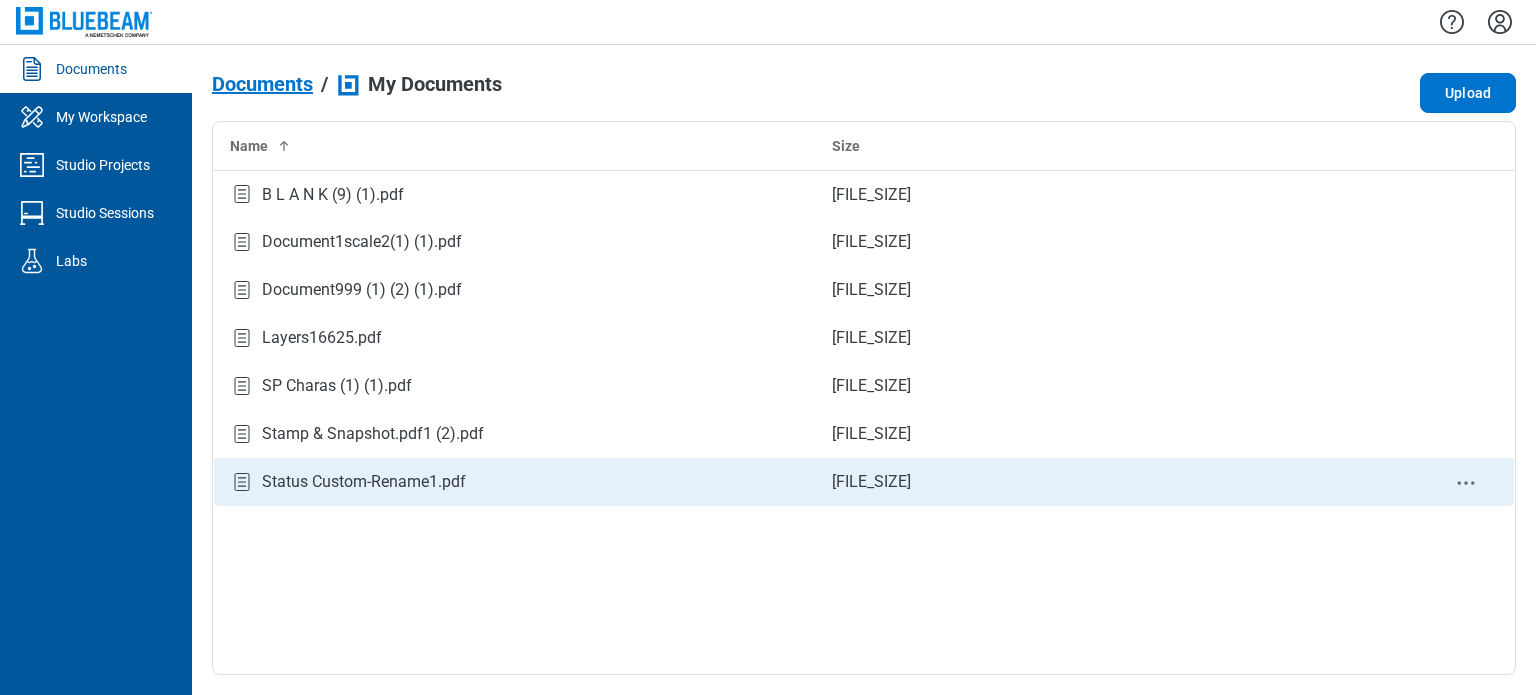 click 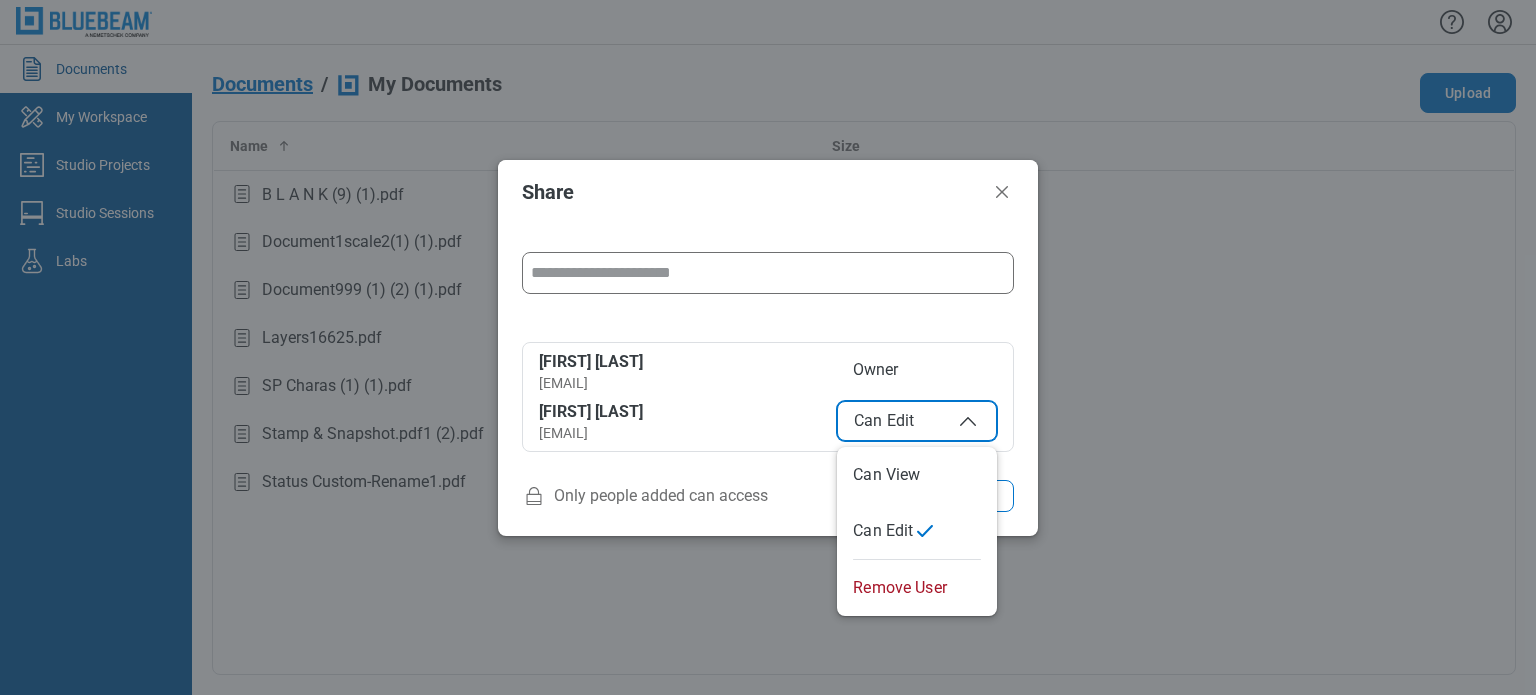 click on "Can Edit" at bounding box center [917, 421] 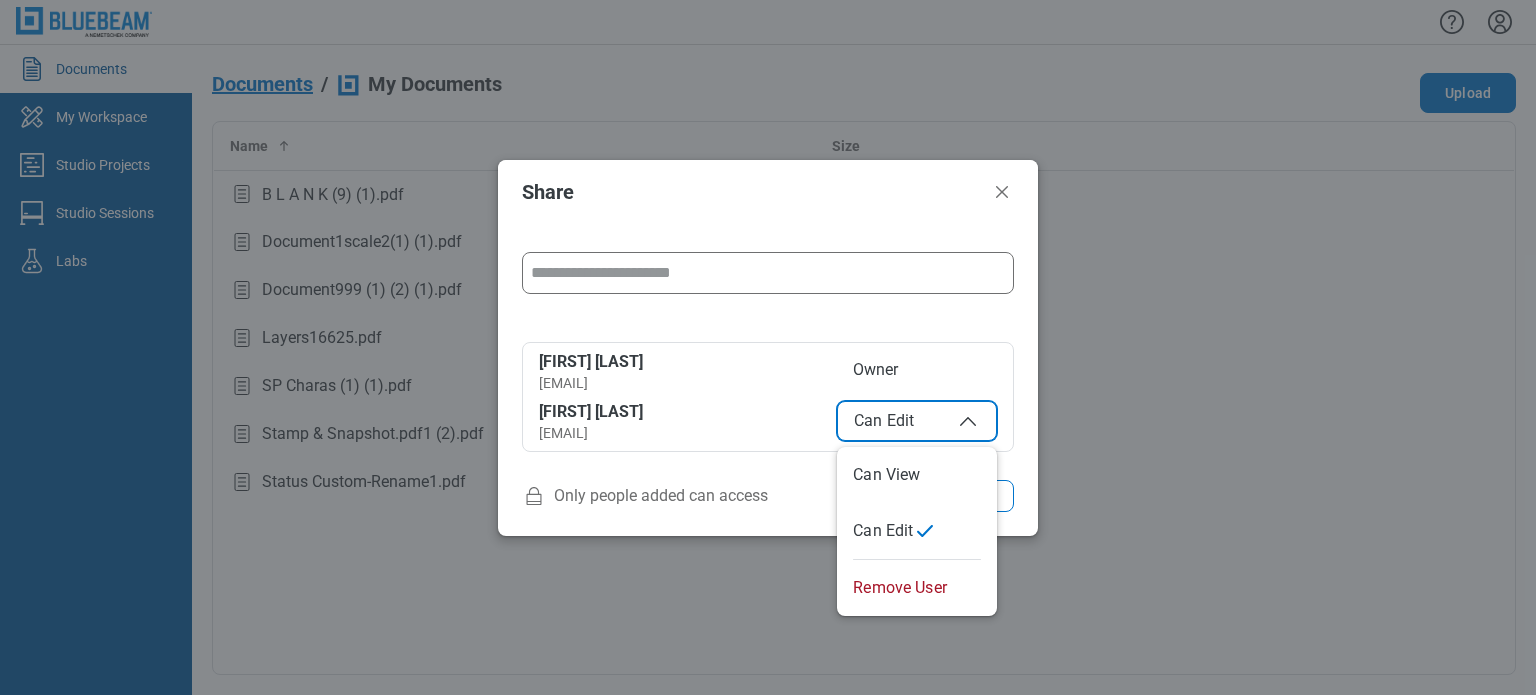 click on "Share ******** ******** Can Edit cxicore21 testcxicore21 cxicore21@mail.com Owner cxicore17 test17 cxicore17@mail.com Can Edit Only people added can access Copy Link" at bounding box center [768, 347] 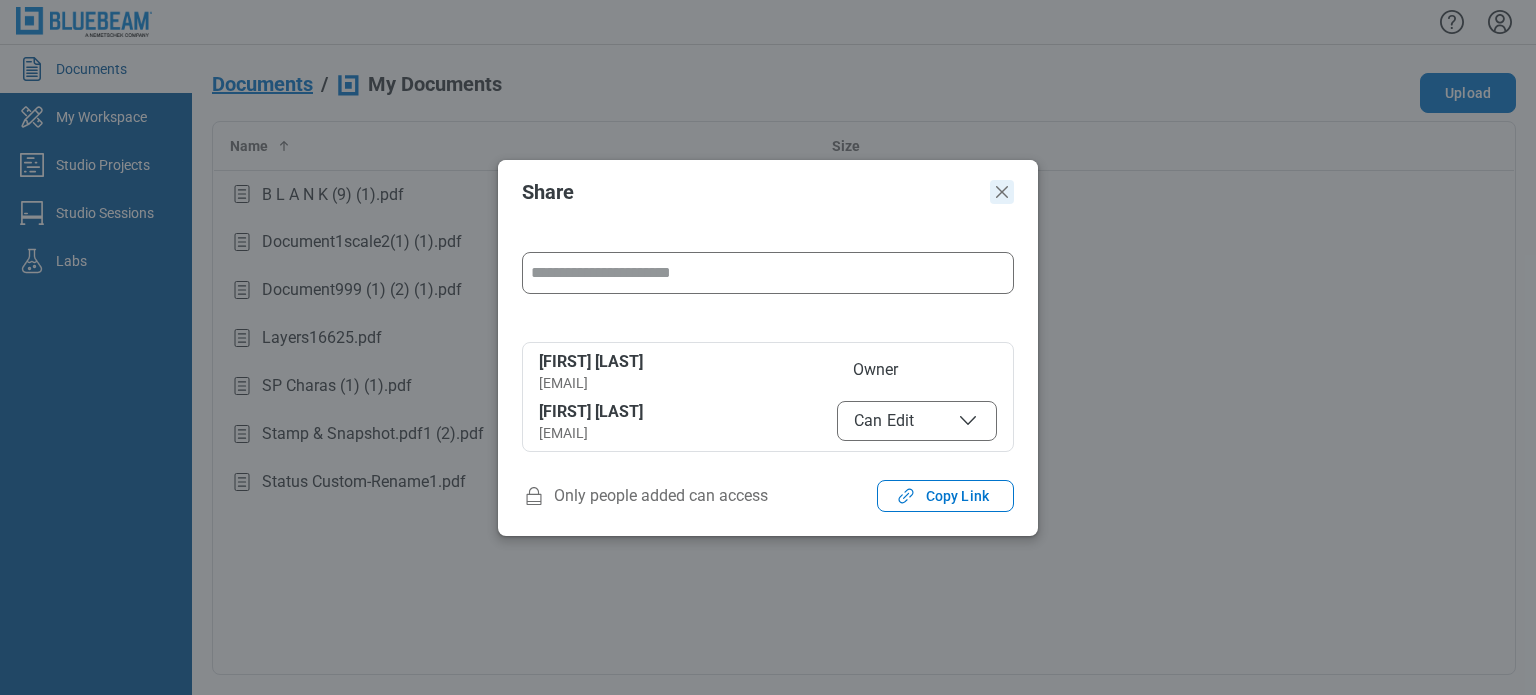 click 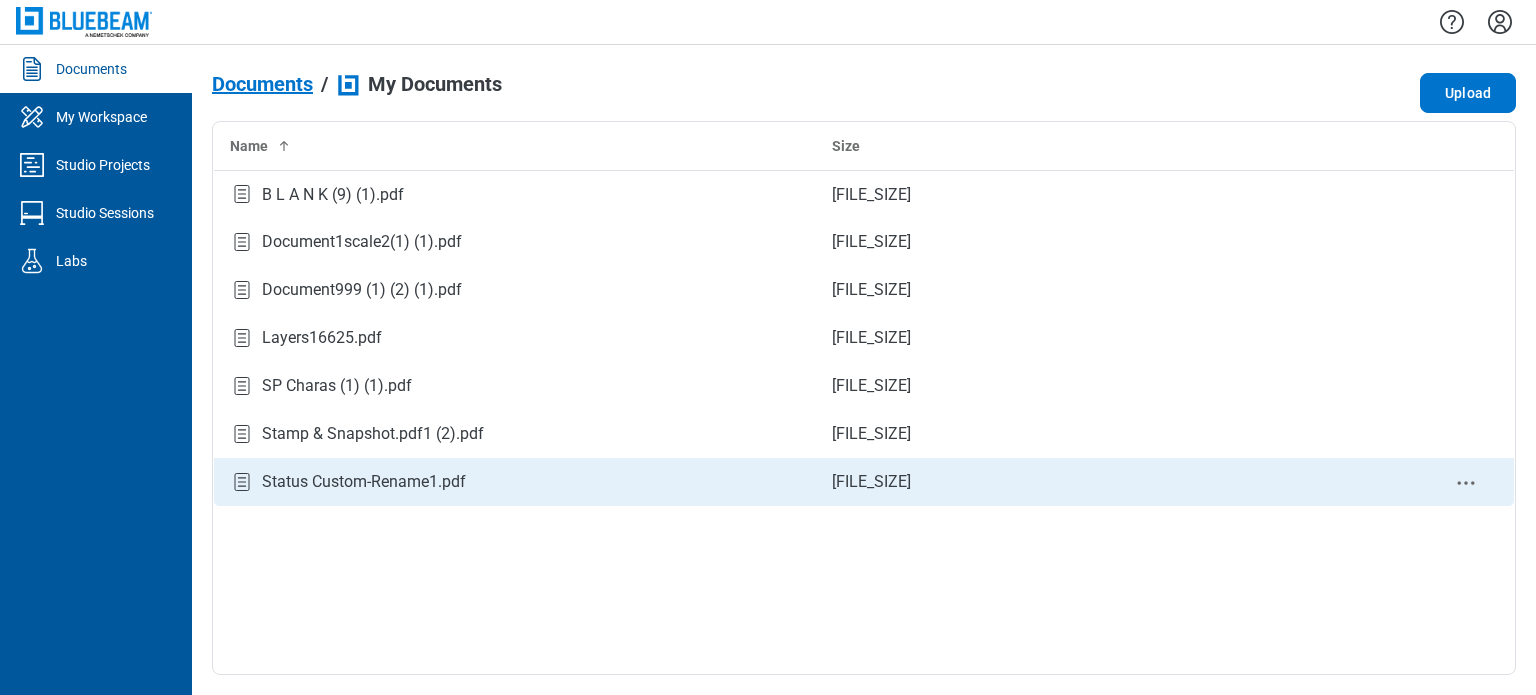 click on "Status Custom-Rename1.pdf" at bounding box center (364, 482) 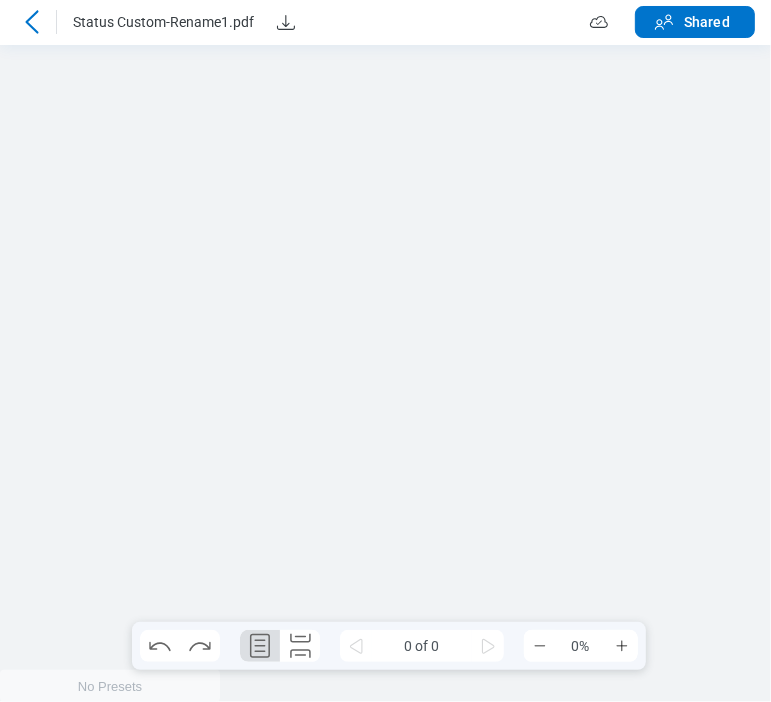 scroll, scrollTop: 0, scrollLeft: 0, axis: both 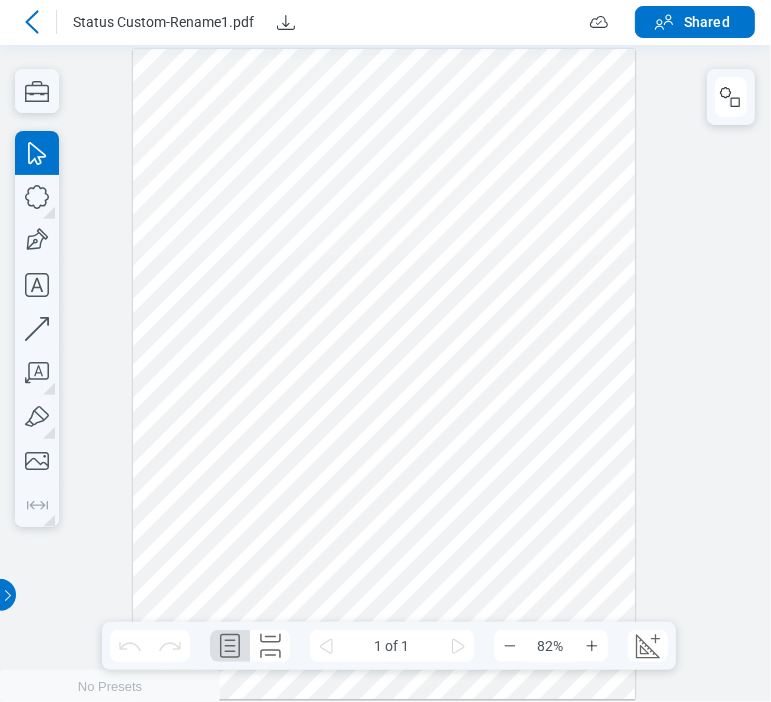click at bounding box center (385, 372) 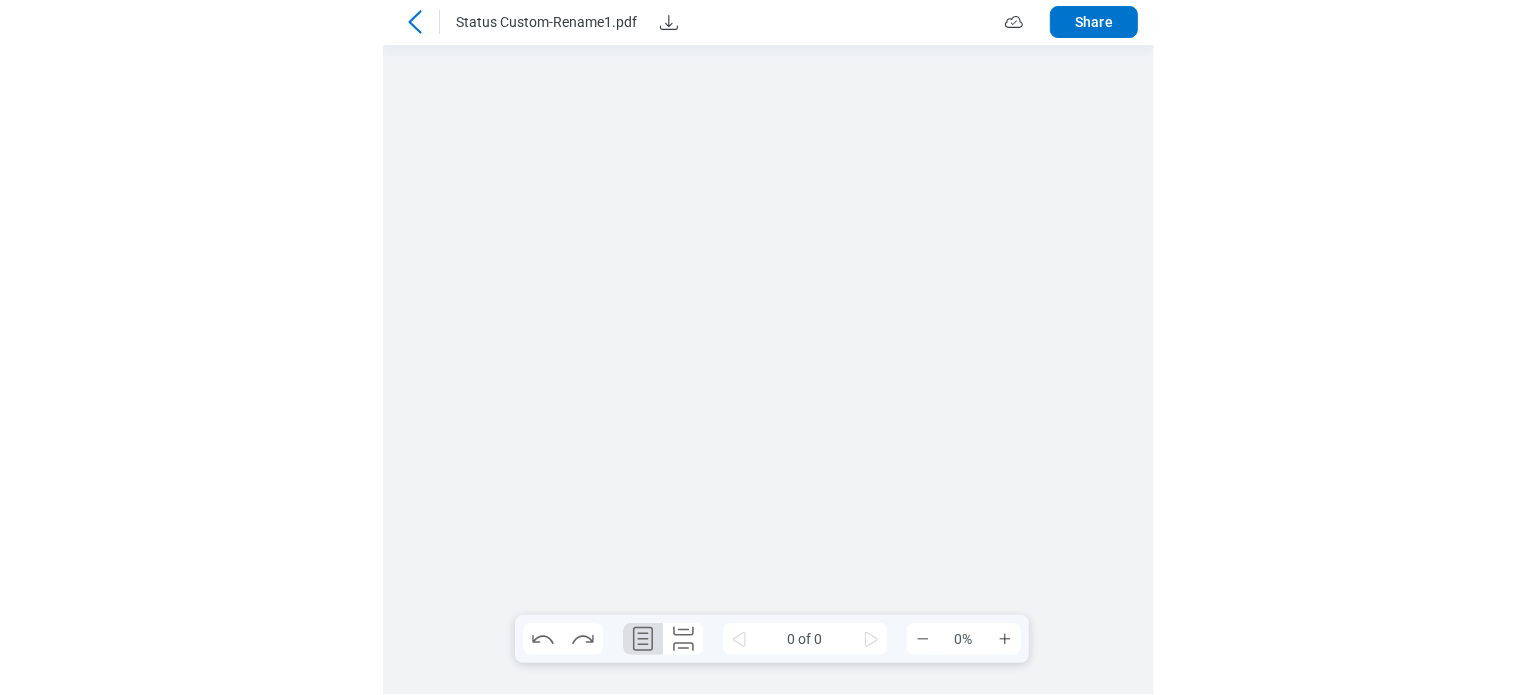 scroll, scrollTop: 0, scrollLeft: 0, axis: both 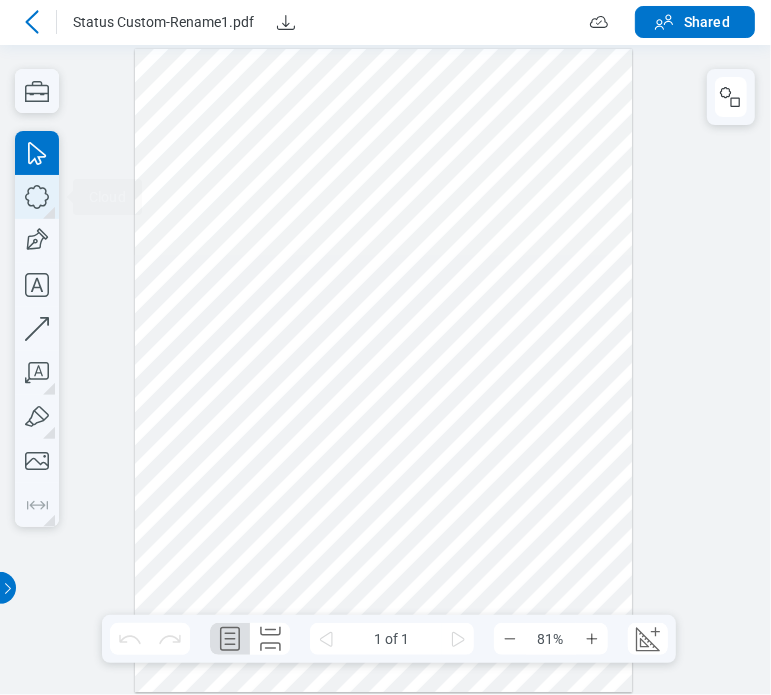 click 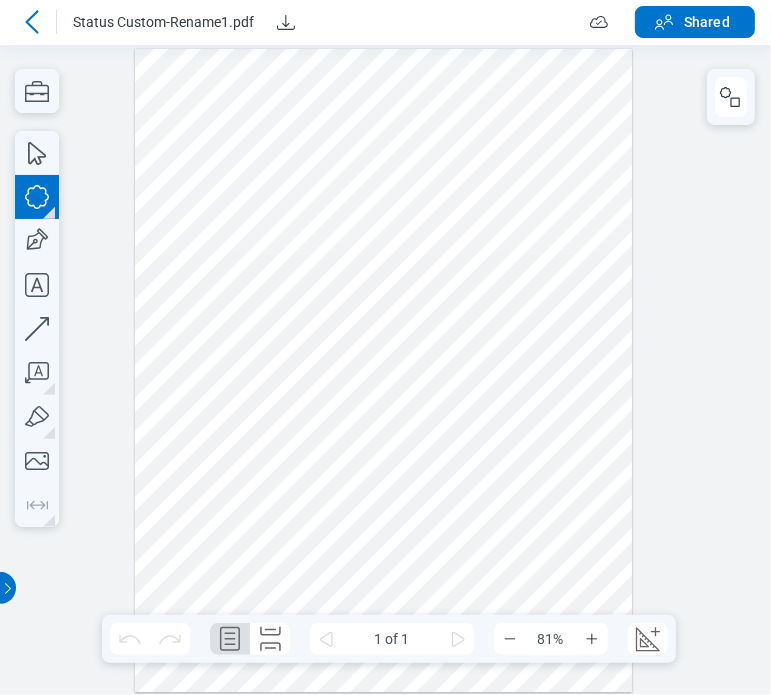 drag, startPoint x: 366, startPoint y: 152, endPoint x: 535, endPoint y: 321, distance: 239.00209 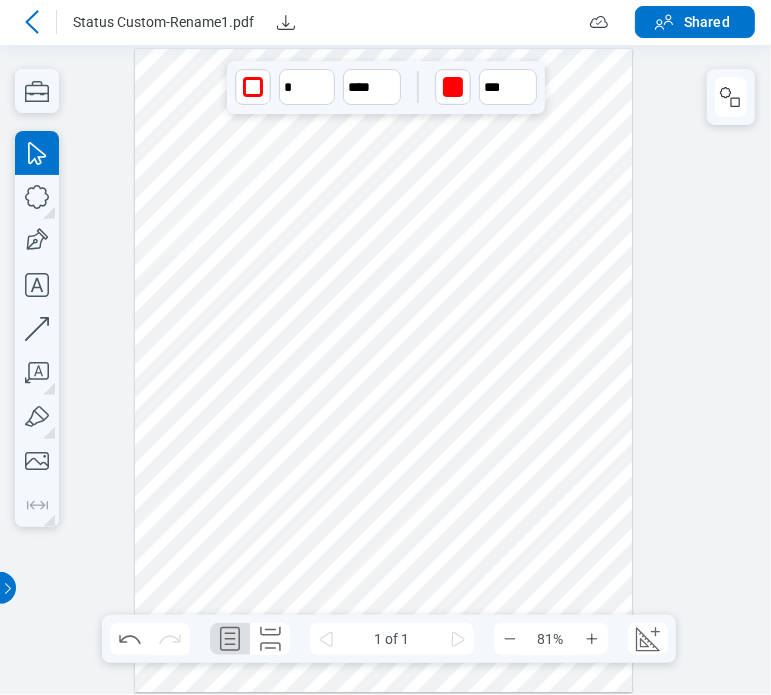click 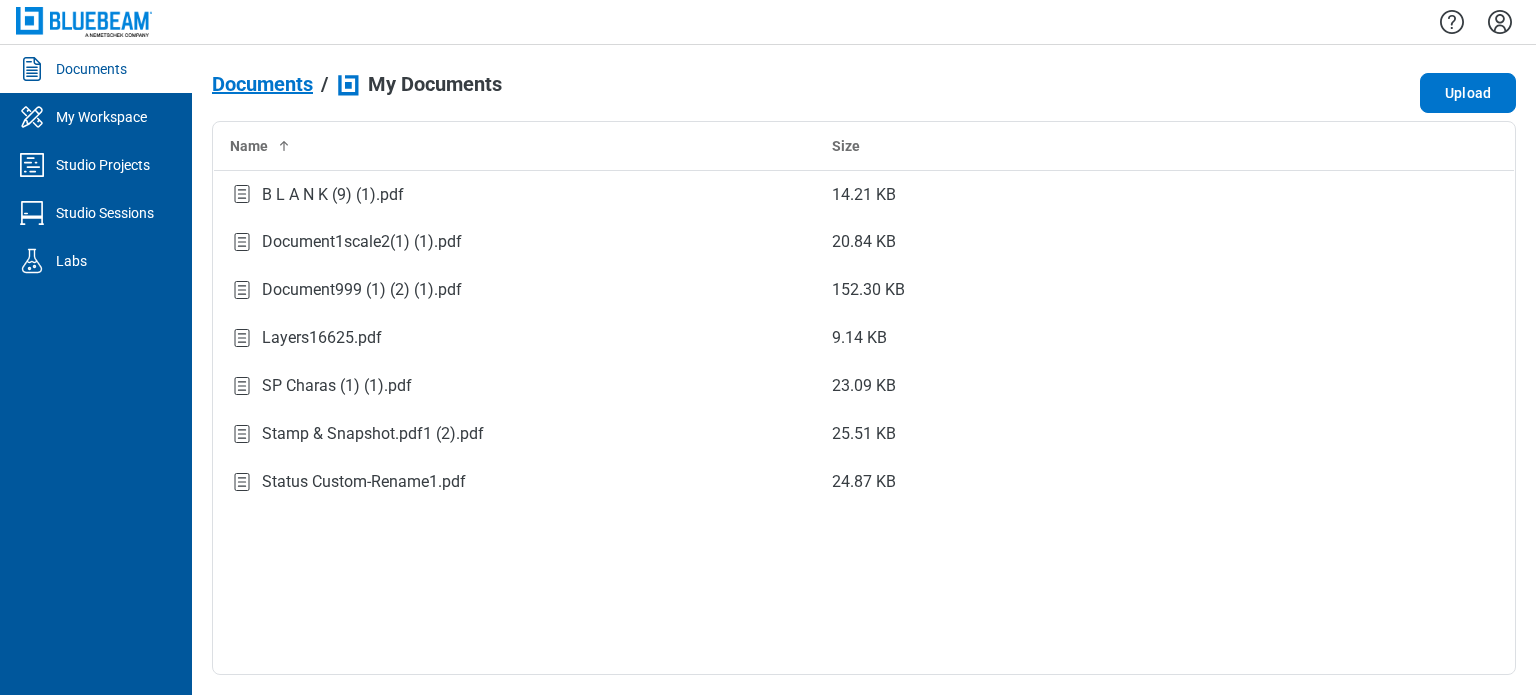 click 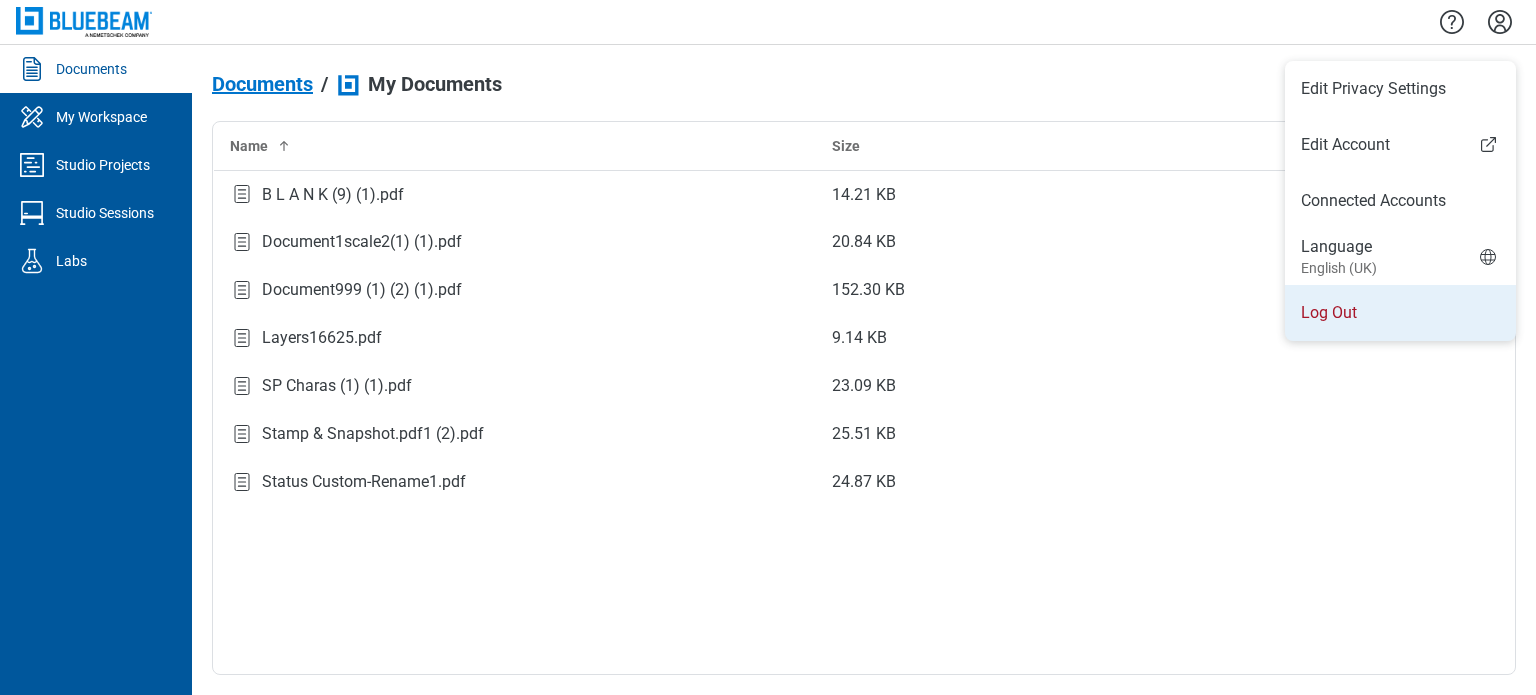 click on "Log Out" at bounding box center [1400, 313] 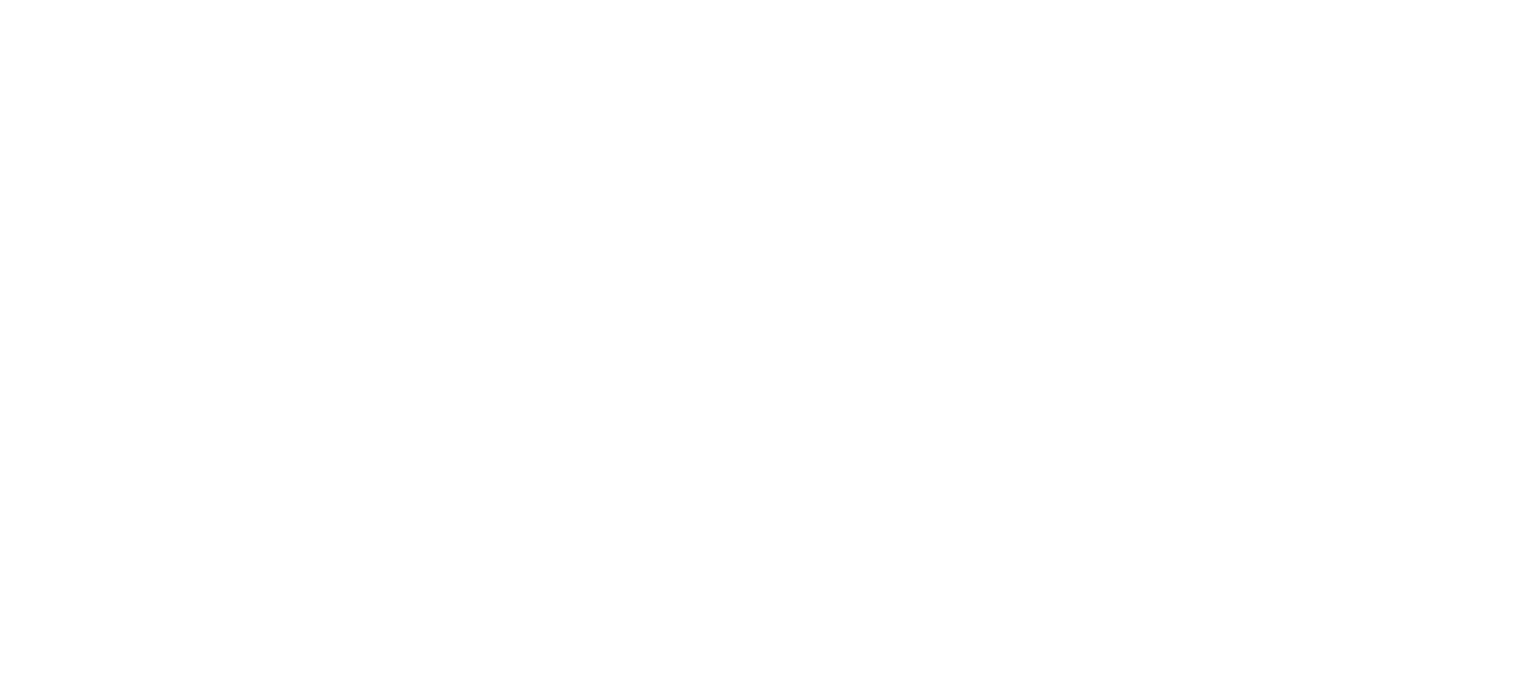 scroll, scrollTop: 0, scrollLeft: 0, axis: both 